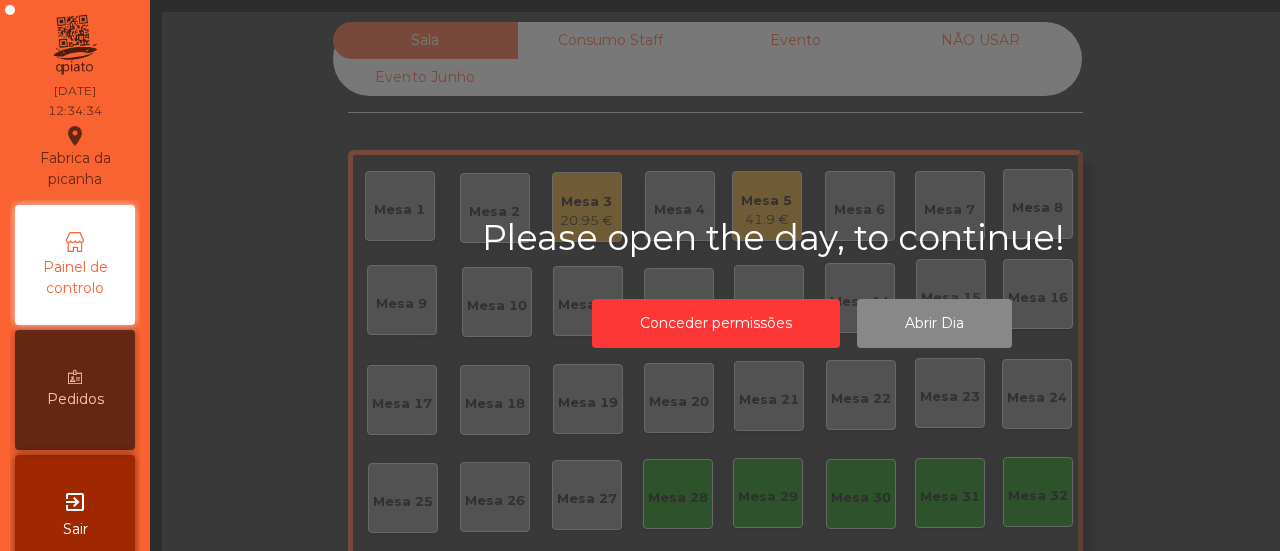 scroll, scrollTop: 0, scrollLeft: 0, axis: both 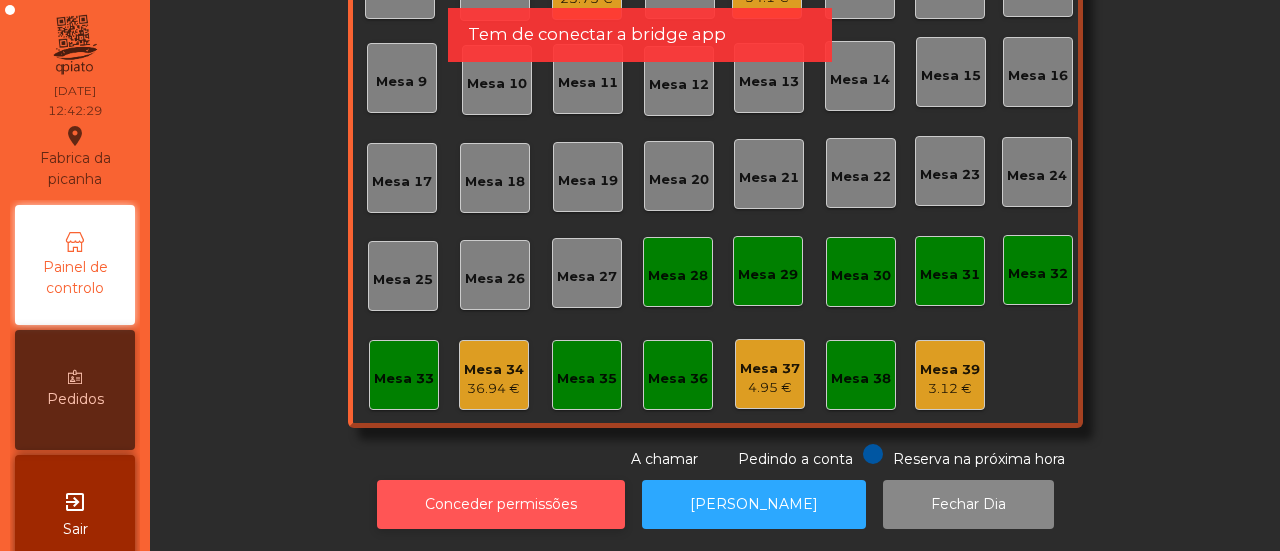 click on "Conceder permissões" 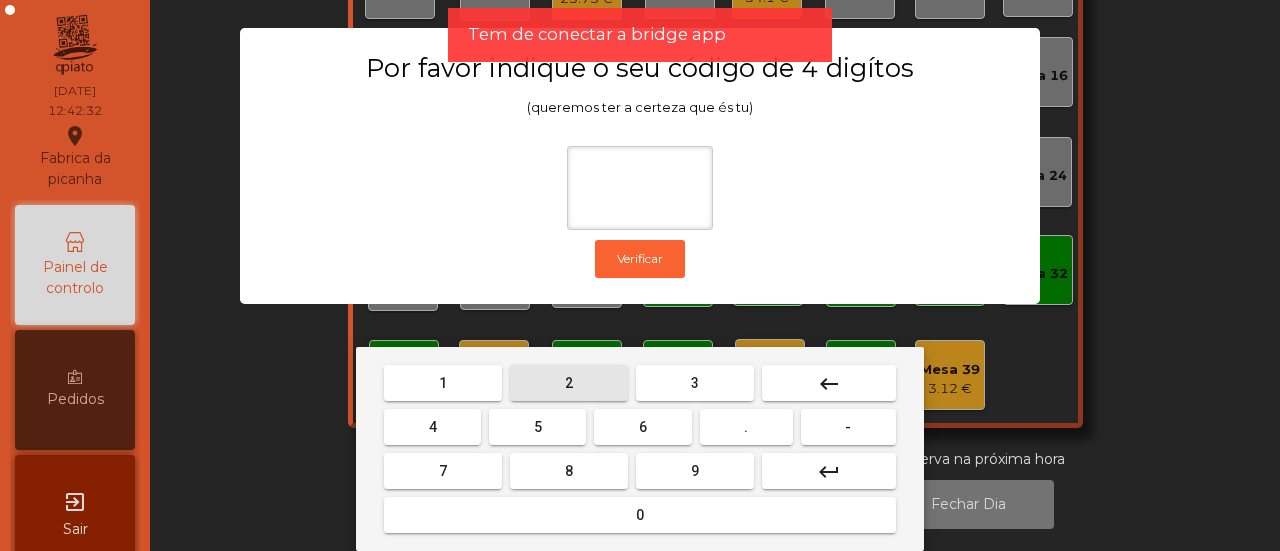 click on "2" at bounding box center [569, 383] 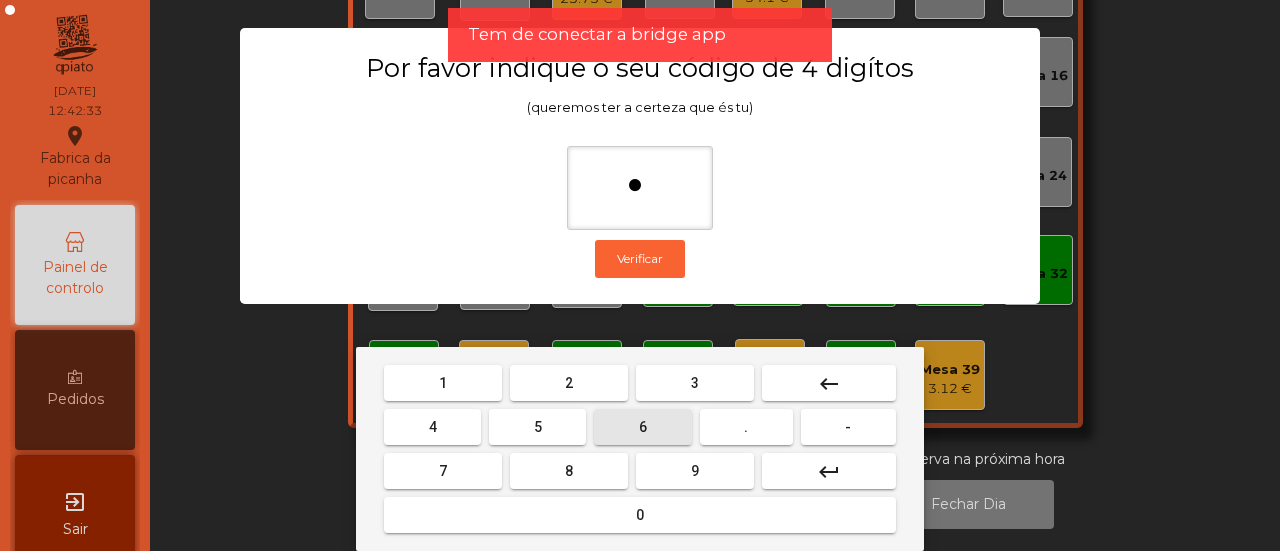 click on "6" at bounding box center [642, 427] 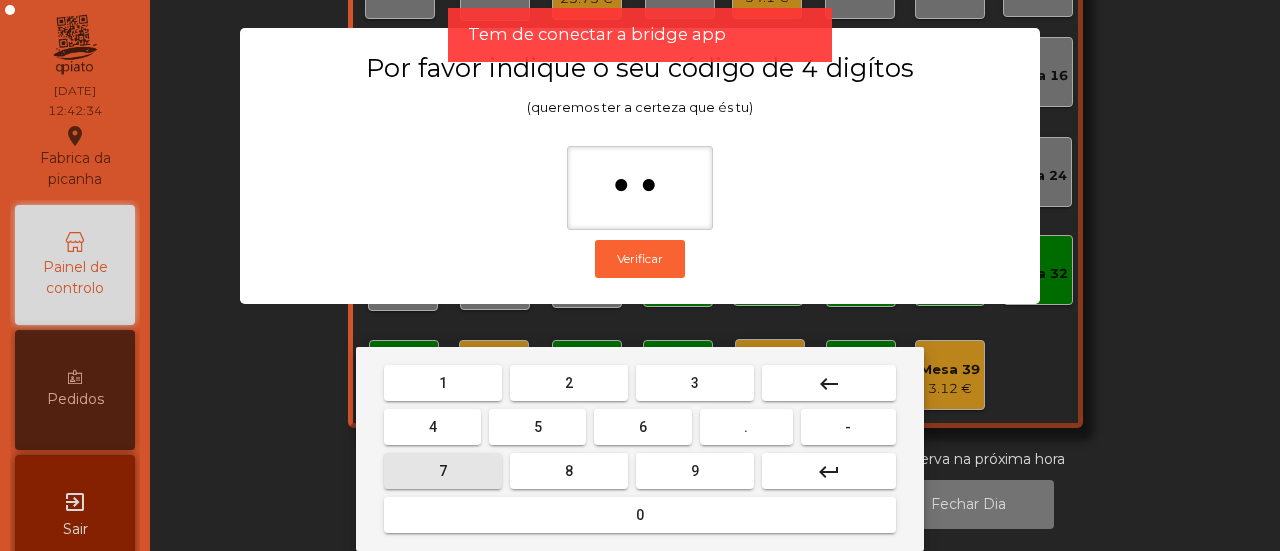 click on "7" at bounding box center (443, 471) 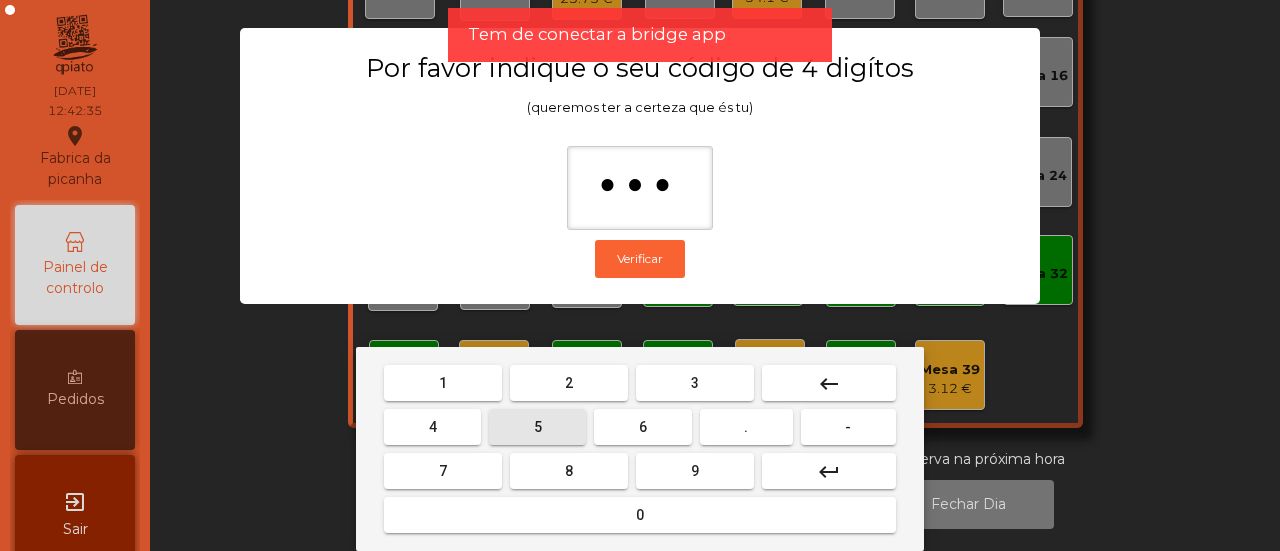 click on "5" at bounding box center (537, 427) 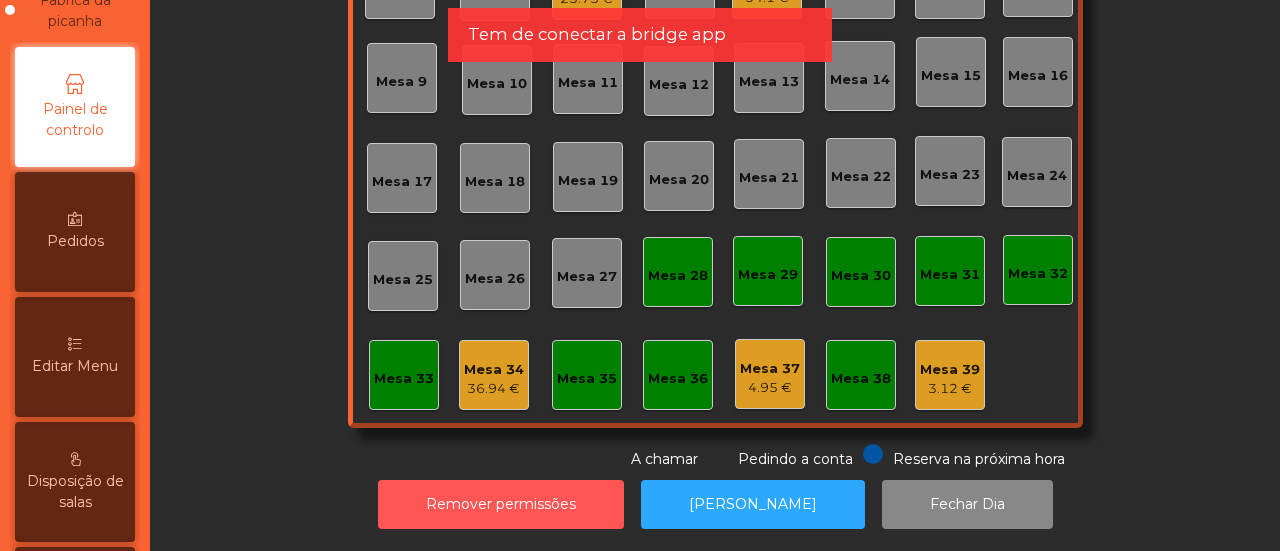 scroll, scrollTop: 161, scrollLeft: 0, axis: vertical 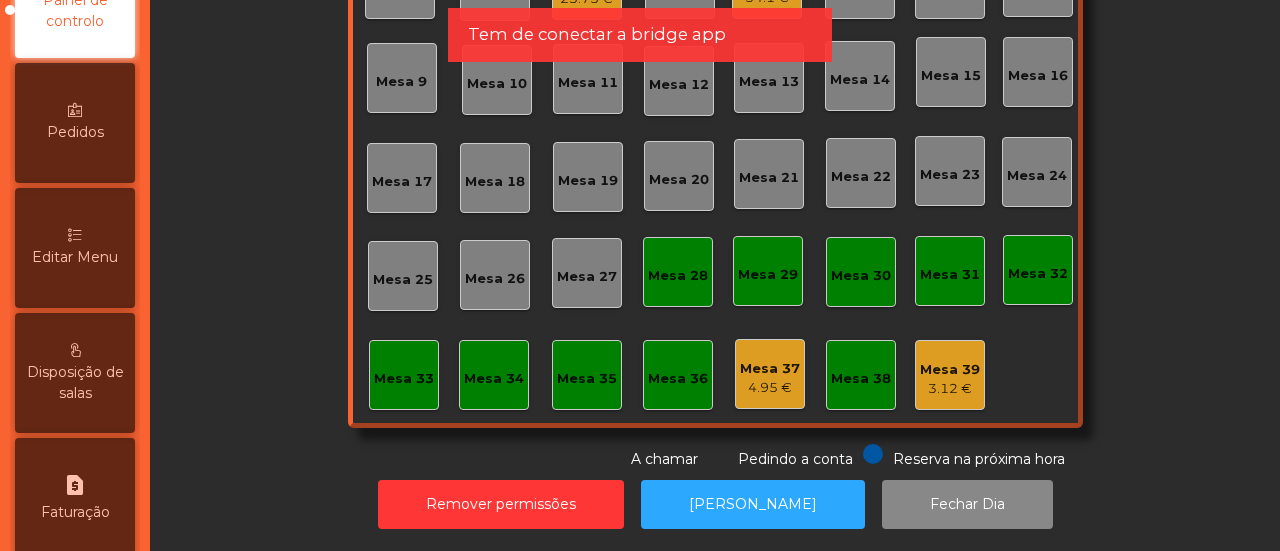 click on "Editar Menu" at bounding box center [75, 248] 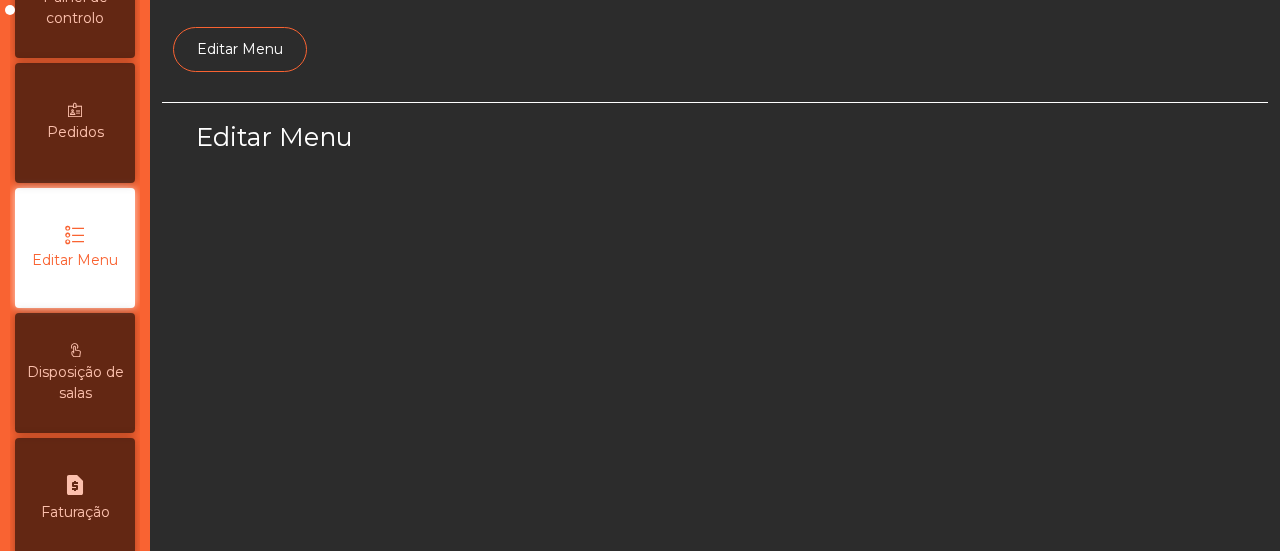 scroll, scrollTop: 0, scrollLeft: 0, axis: both 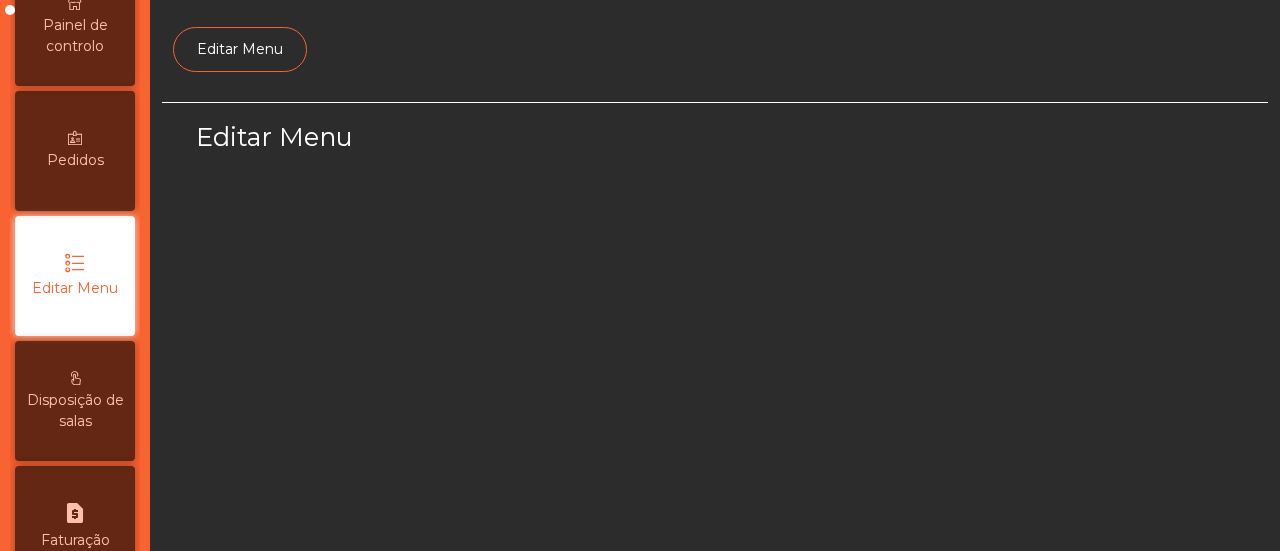 select on "*" 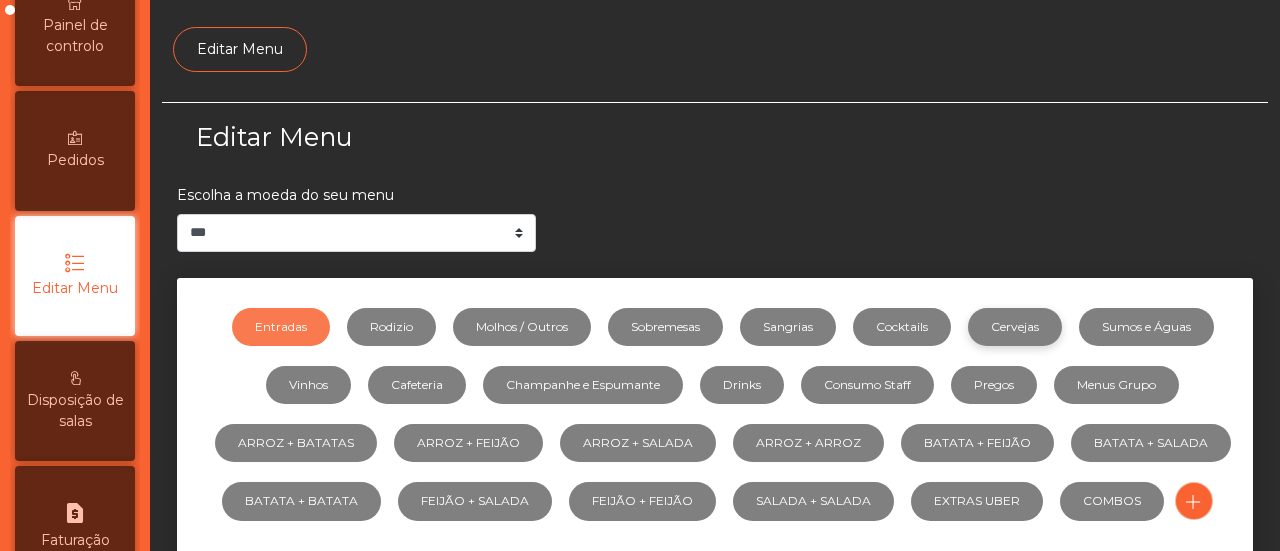 click on "Cervejas" at bounding box center (1015, 327) 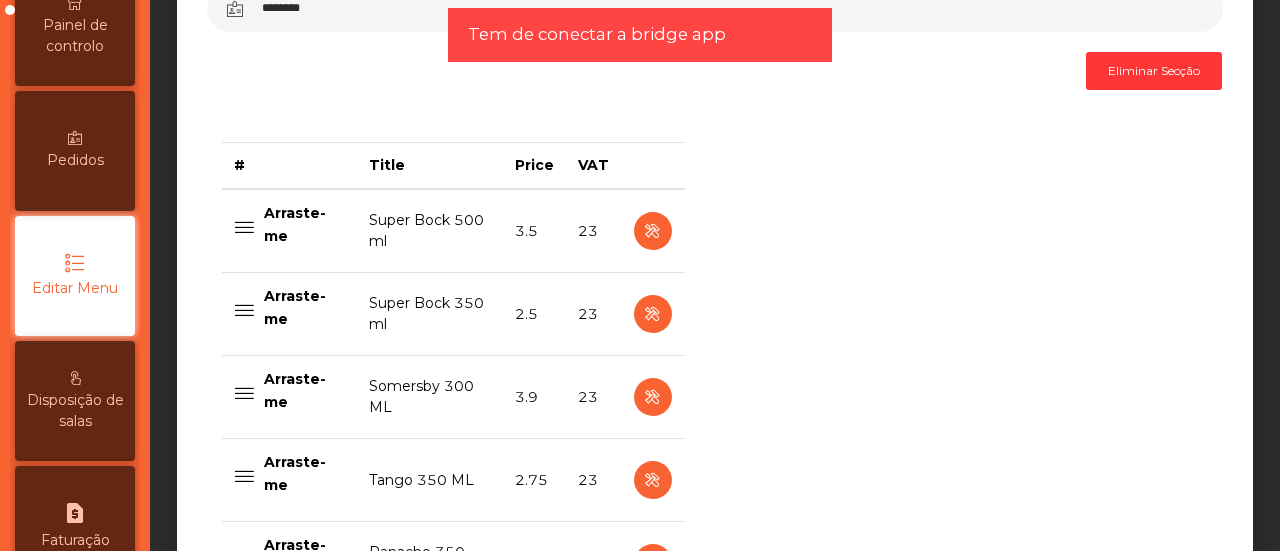 scroll, scrollTop: 754, scrollLeft: 0, axis: vertical 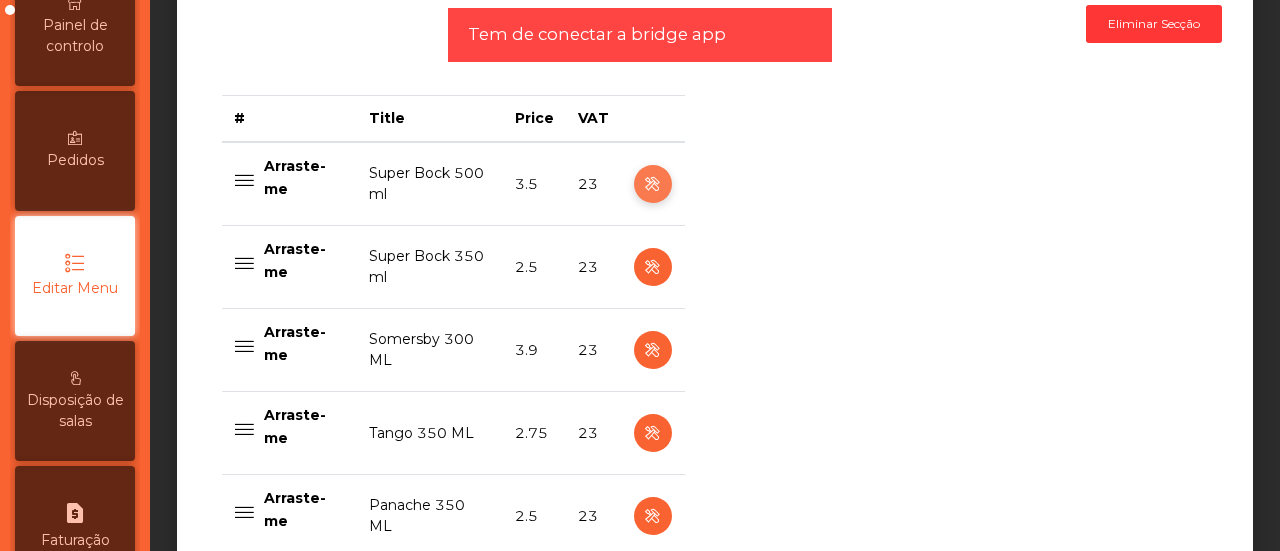 click at bounding box center (653, 184) 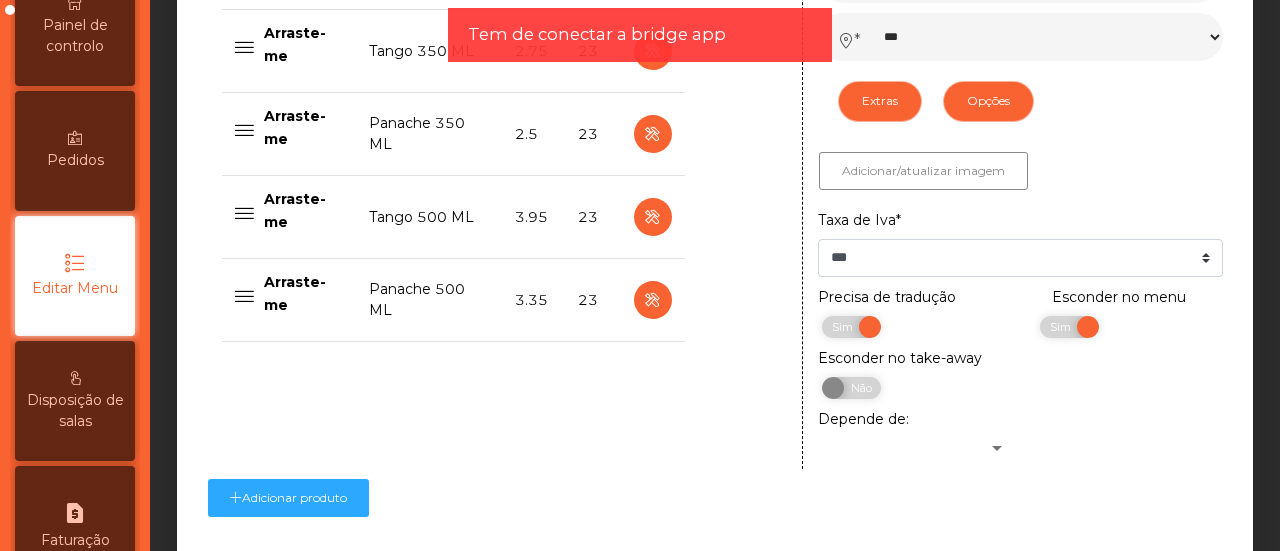 scroll, scrollTop: 1140, scrollLeft: 0, axis: vertical 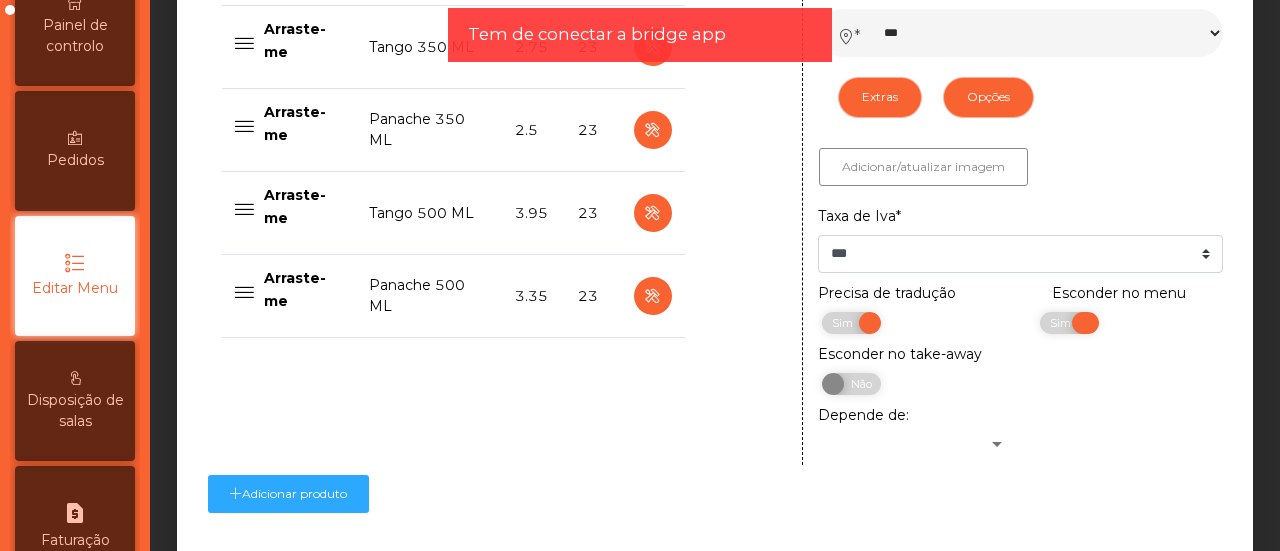 click at bounding box center (1085, 323) 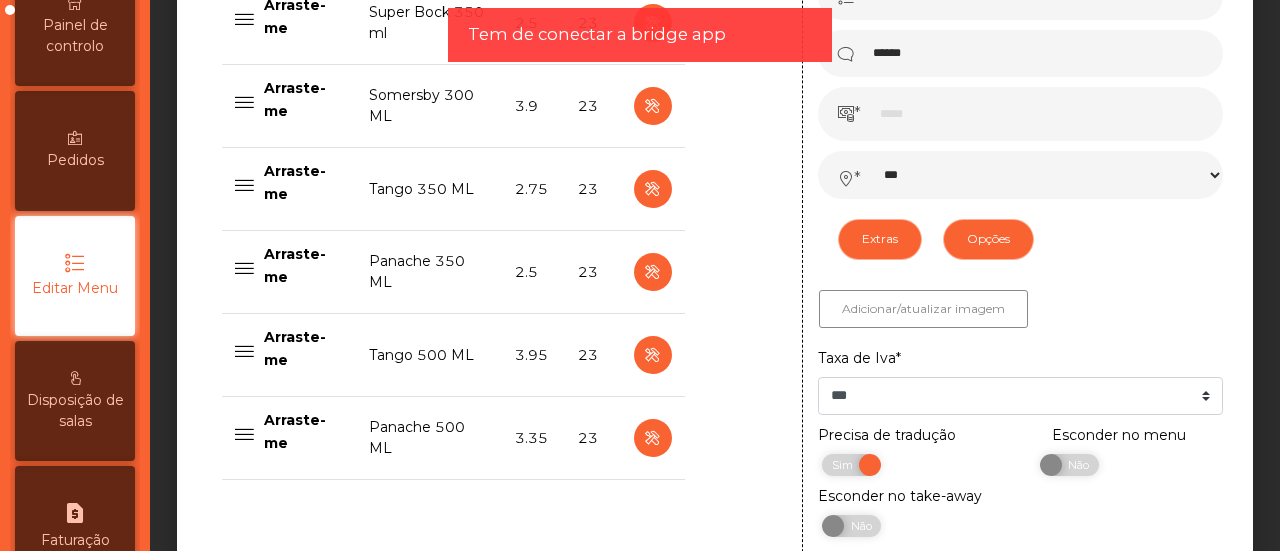 scroll, scrollTop: 1059, scrollLeft: 0, axis: vertical 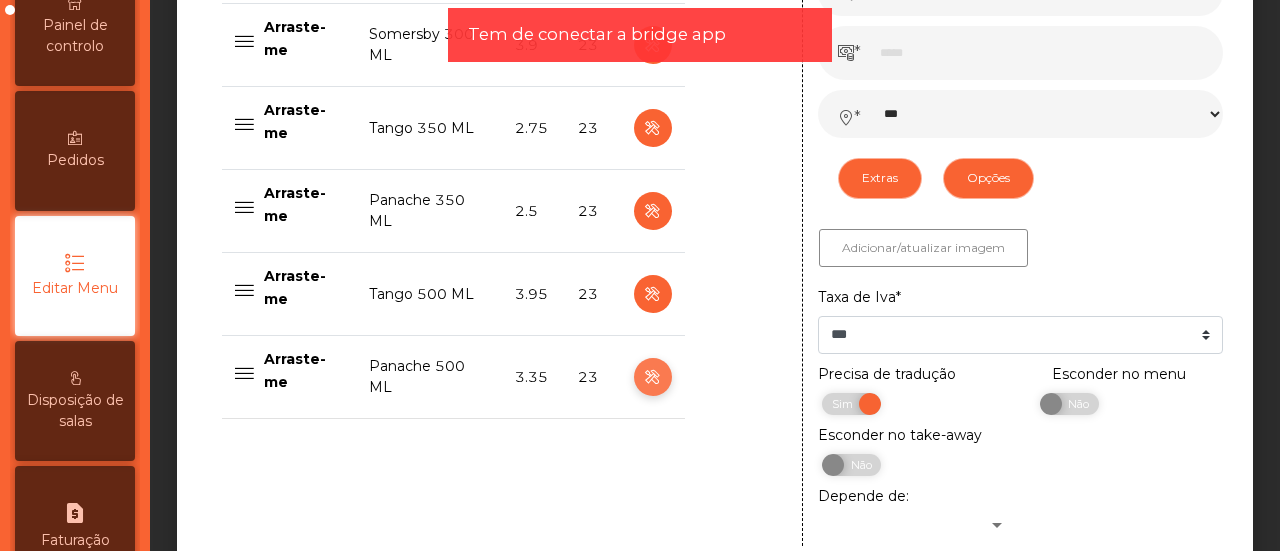 click at bounding box center (652, 377) 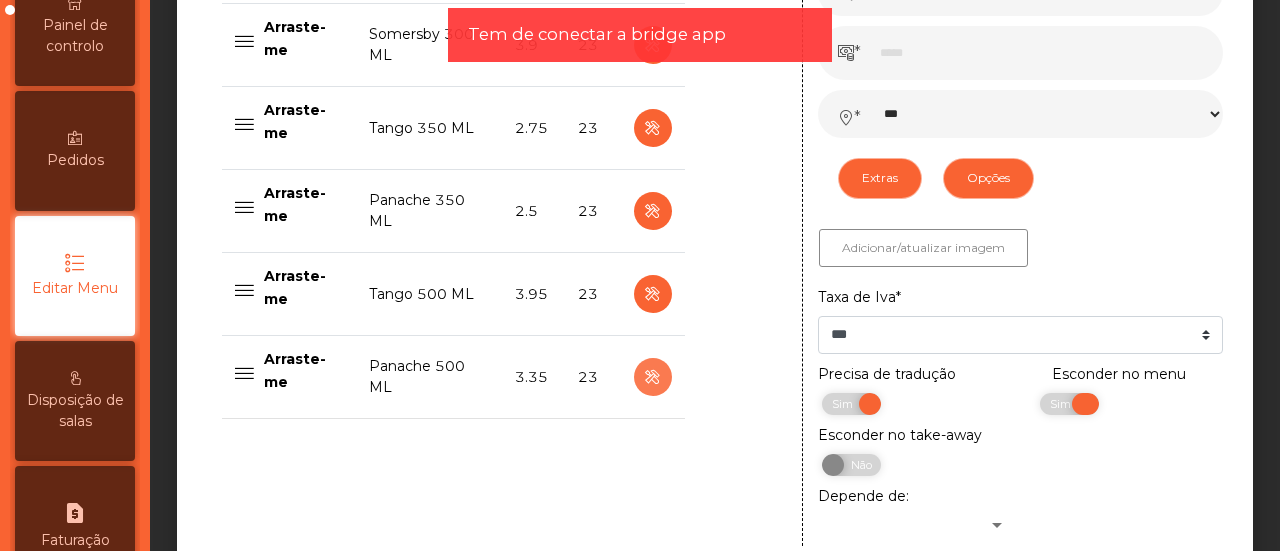 click at bounding box center (1085, 404) 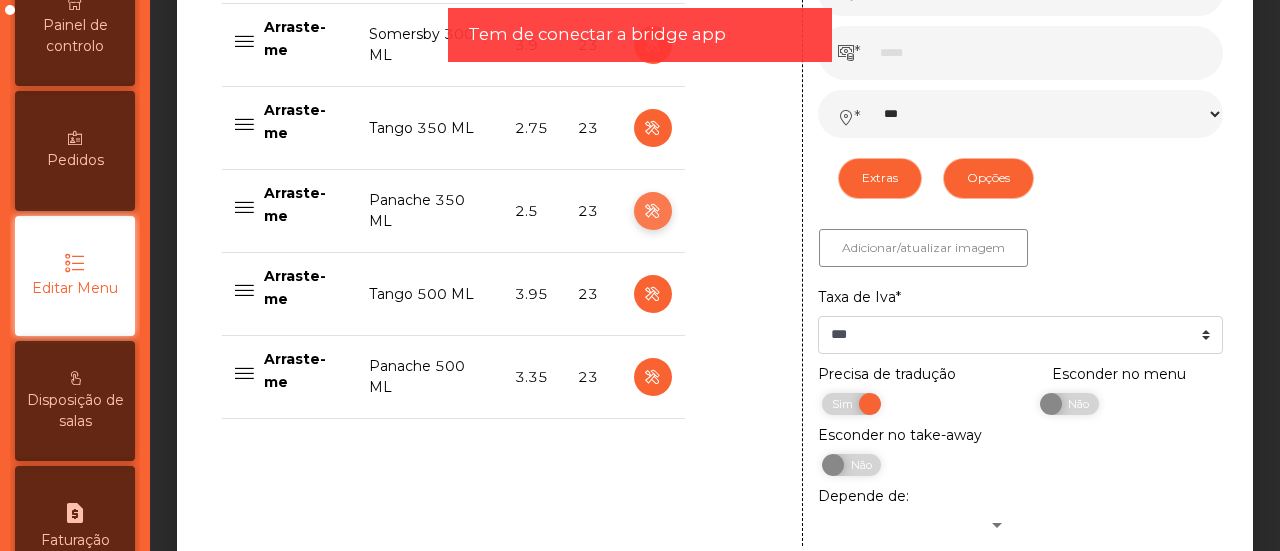 click at bounding box center (652, 211) 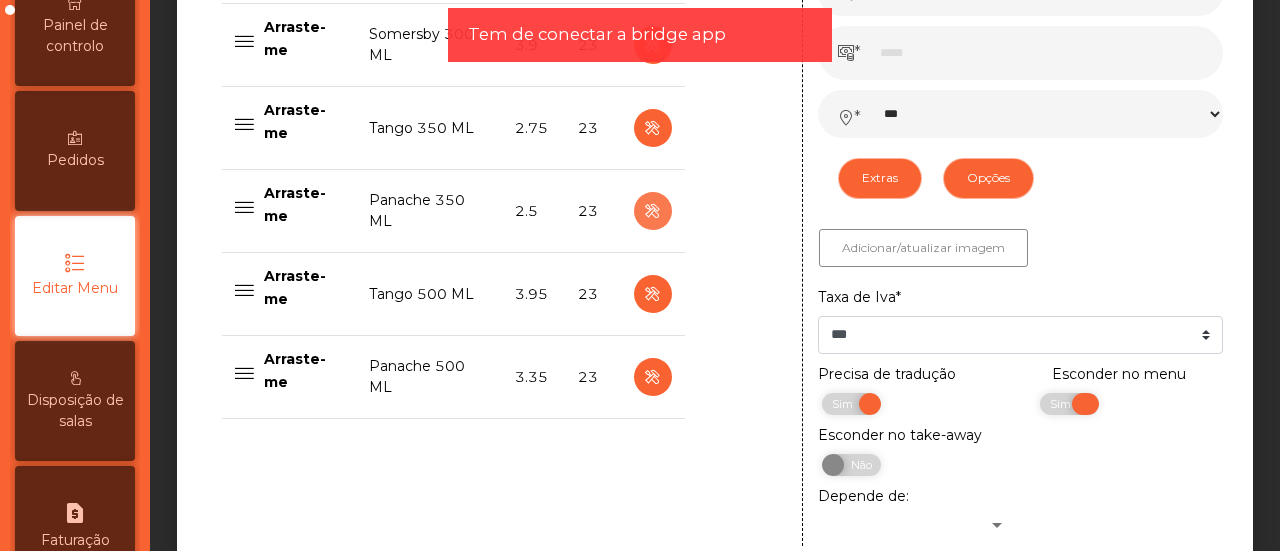 click at bounding box center [1085, 404] 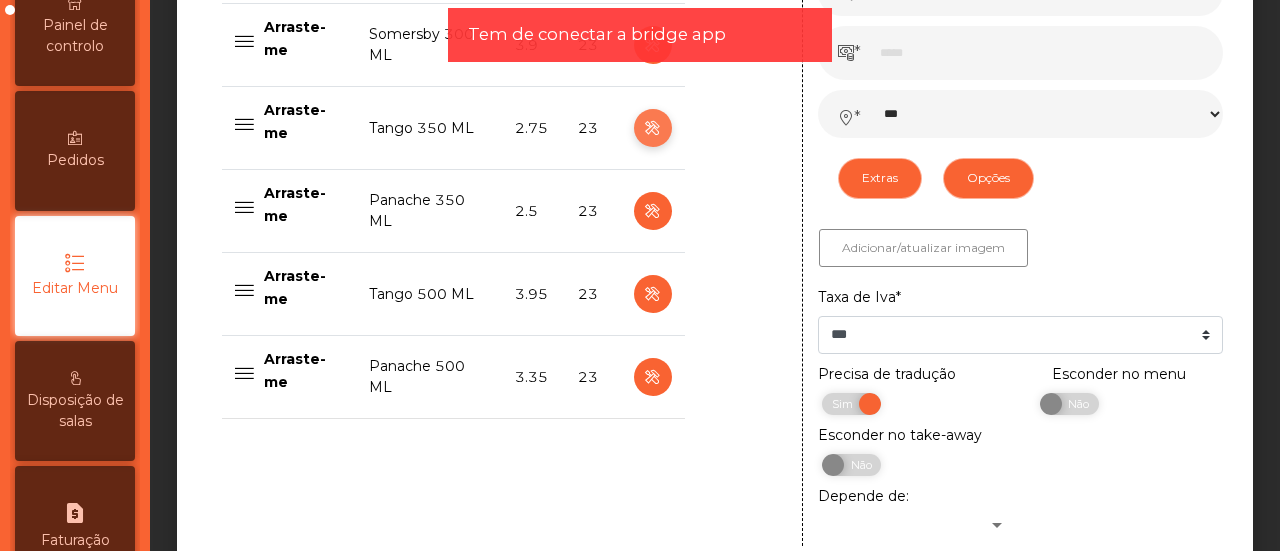 click at bounding box center (652, 128) 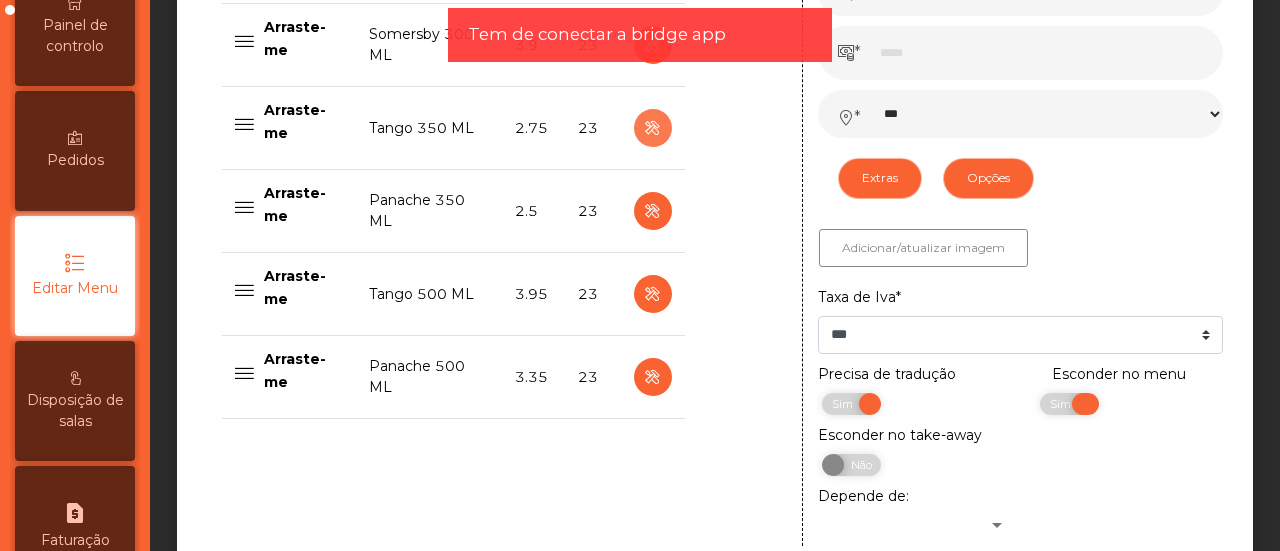 click at bounding box center [1085, 404] 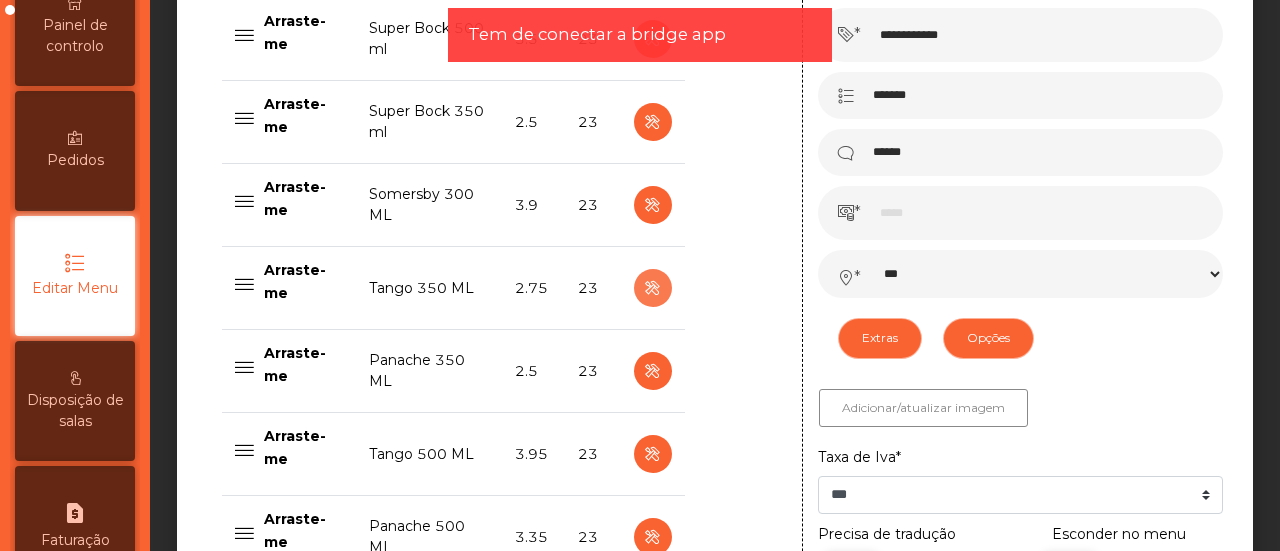 scroll, scrollTop: 868, scrollLeft: 0, axis: vertical 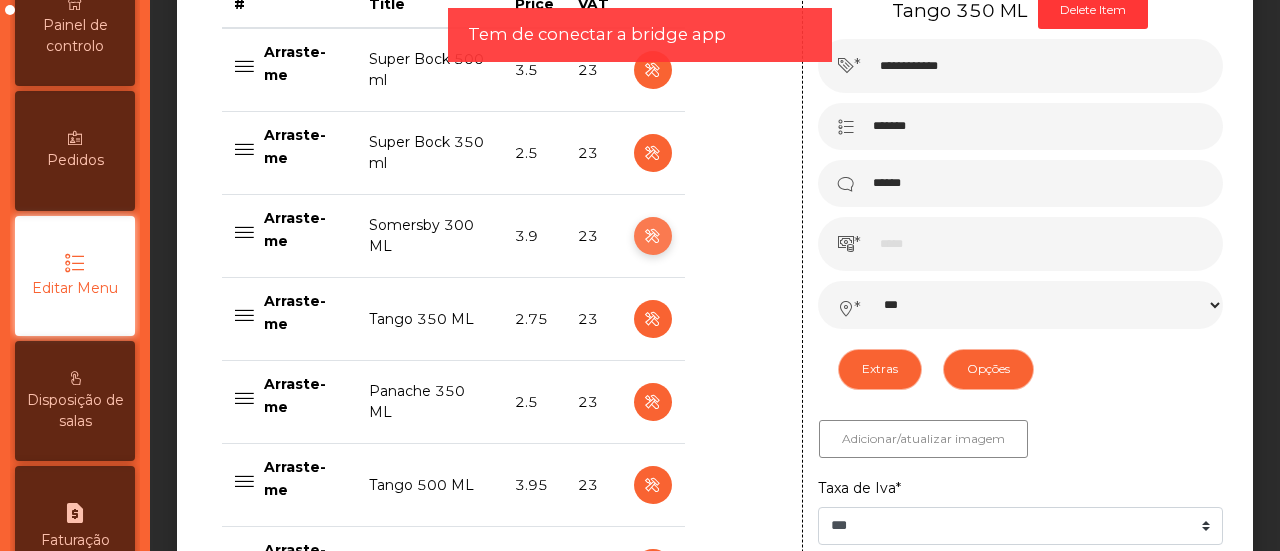 click at bounding box center (652, 236) 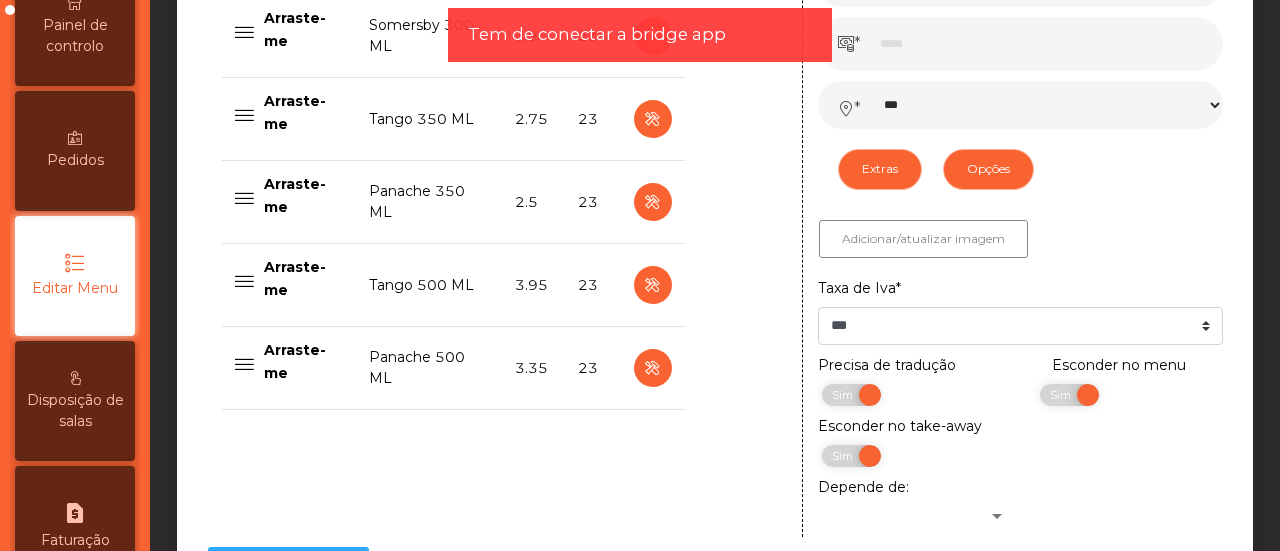 scroll, scrollTop: 1076, scrollLeft: 0, axis: vertical 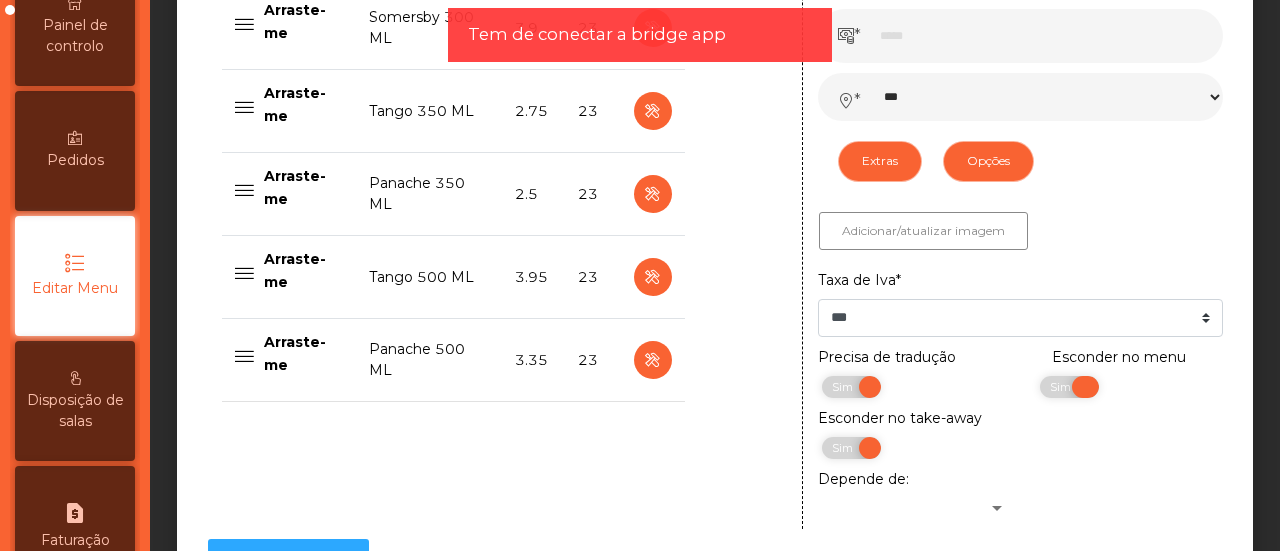 click on "Esconder no menu Sim   Não" at bounding box center (1129, 377) 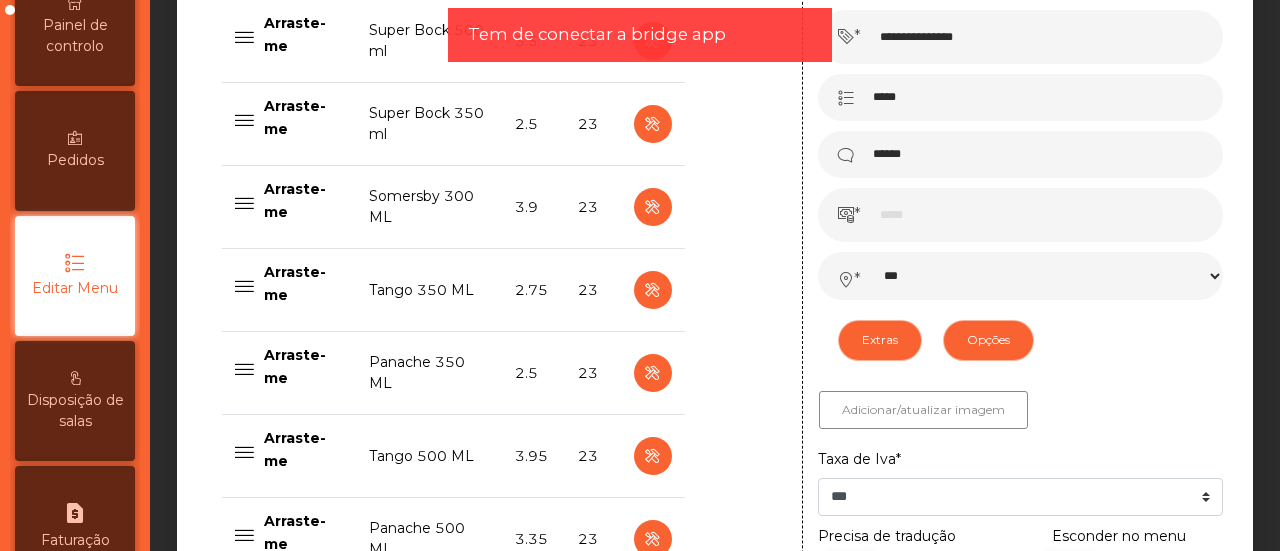 scroll, scrollTop: 865, scrollLeft: 0, axis: vertical 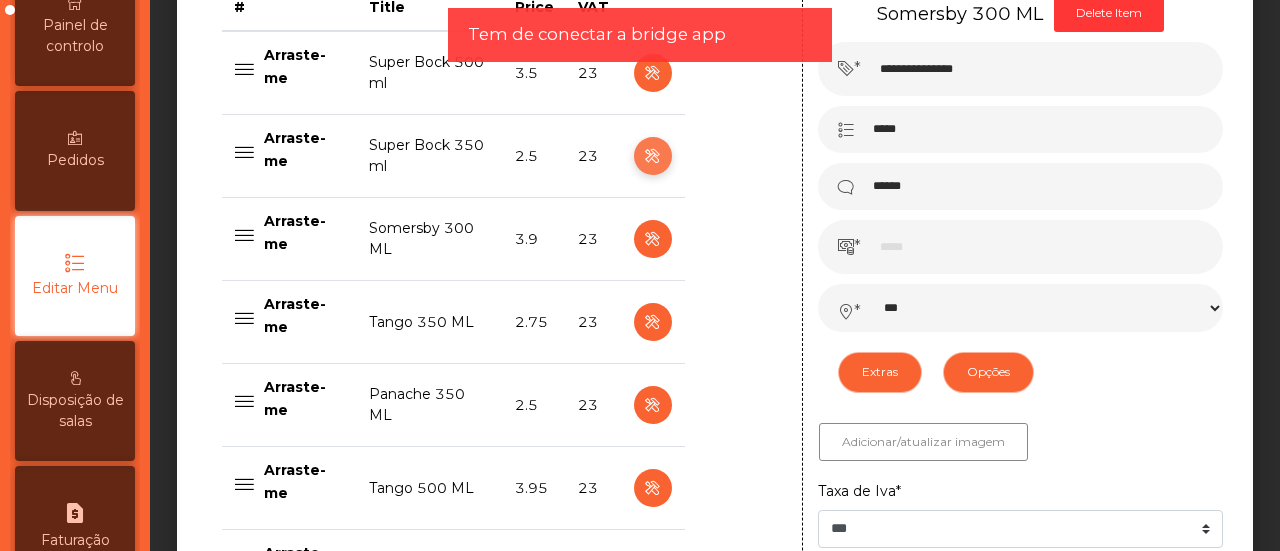 click at bounding box center (652, 156) 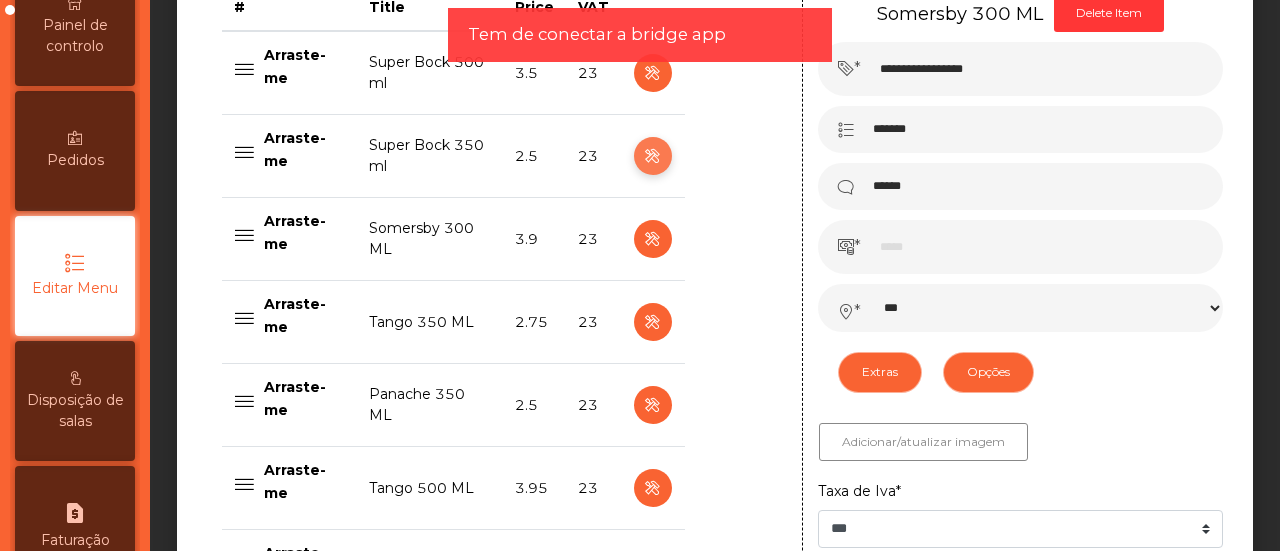 type on "***" 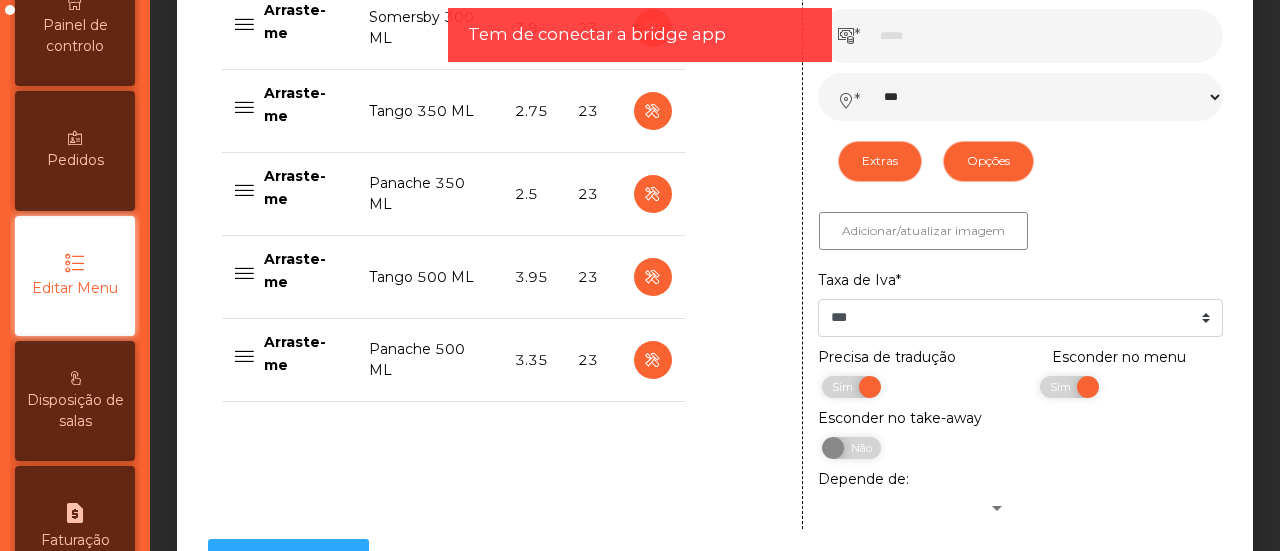 scroll, scrollTop: 1115, scrollLeft: 0, axis: vertical 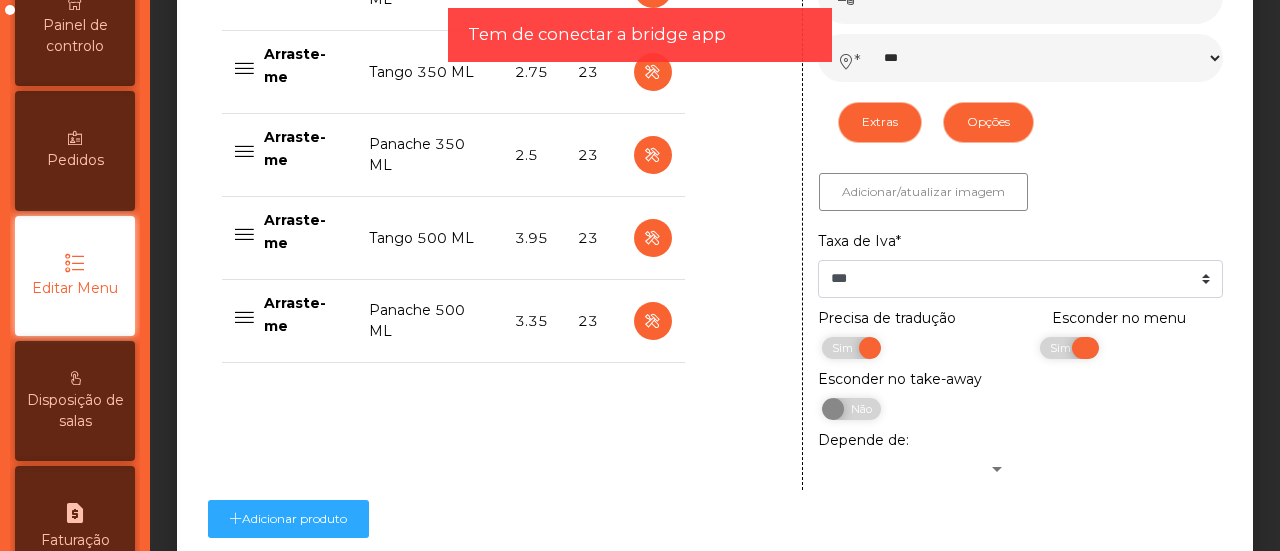click at bounding box center (1085, 348) 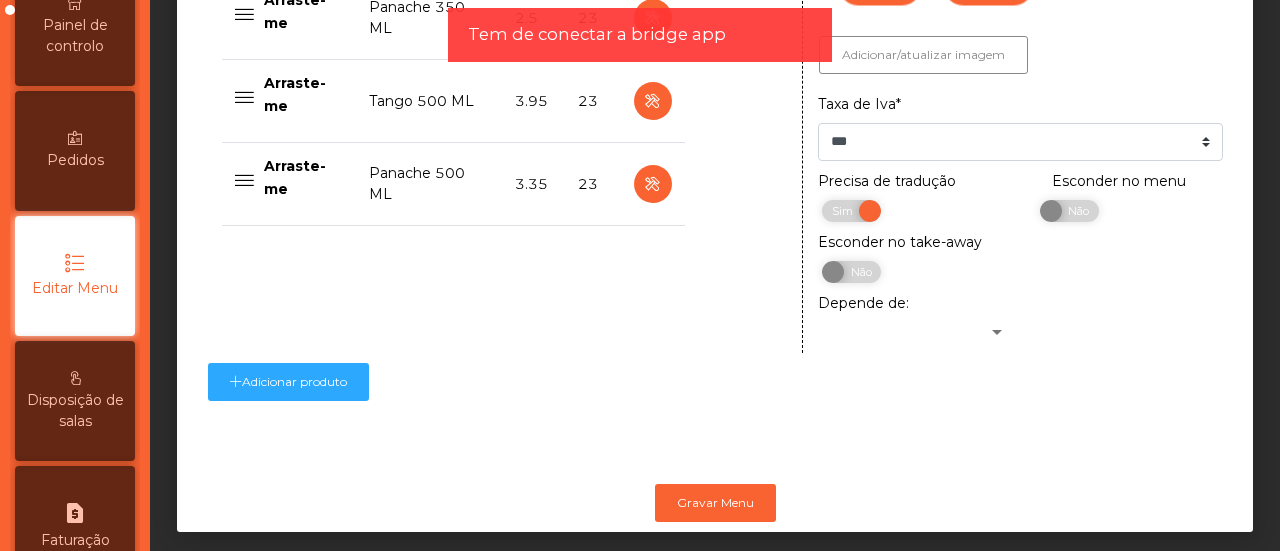 scroll, scrollTop: 1290, scrollLeft: 0, axis: vertical 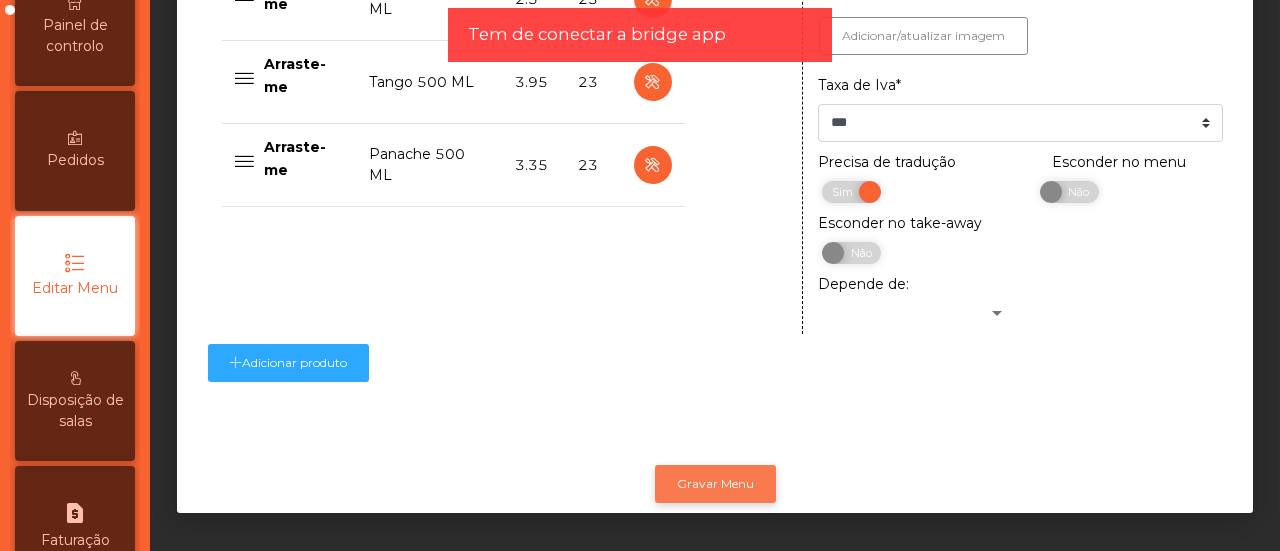 click on "Gravar Menu" at bounding box center (715, 484) 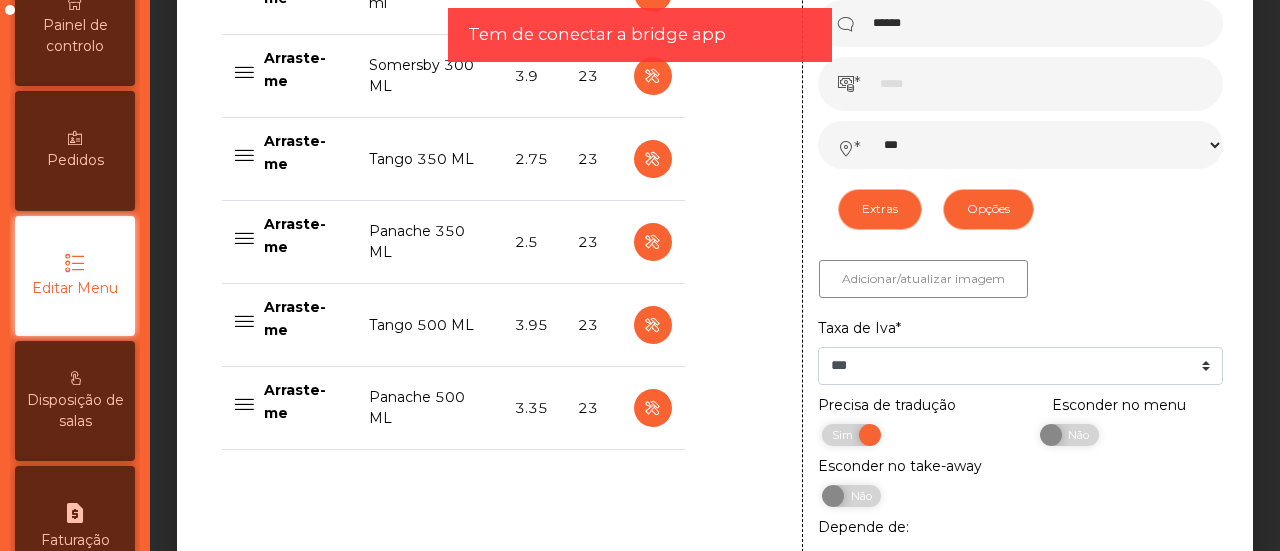 scroll, scrollTop: 1014, scrollLeft: 0, axis: vertical 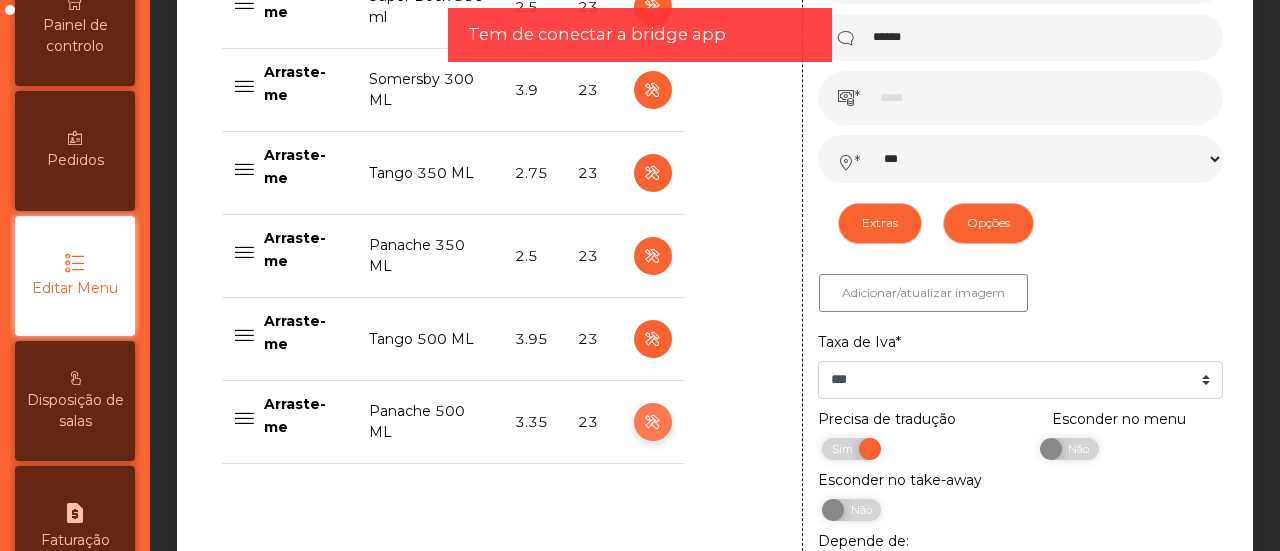 click at bounding box center [652, 422] 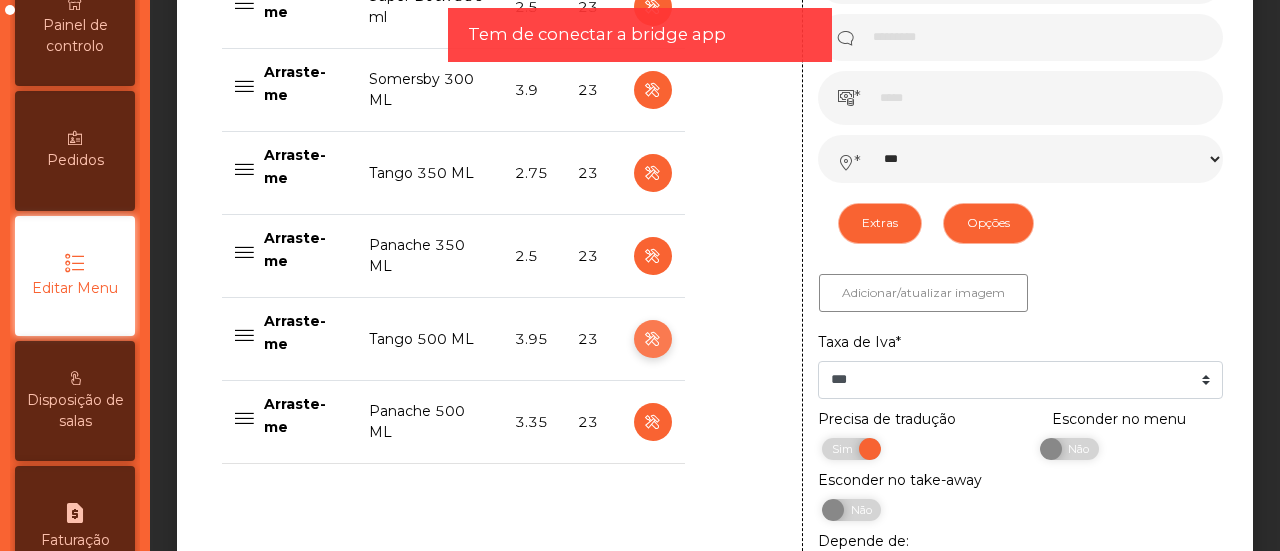 click at bounding box center (652, 339) 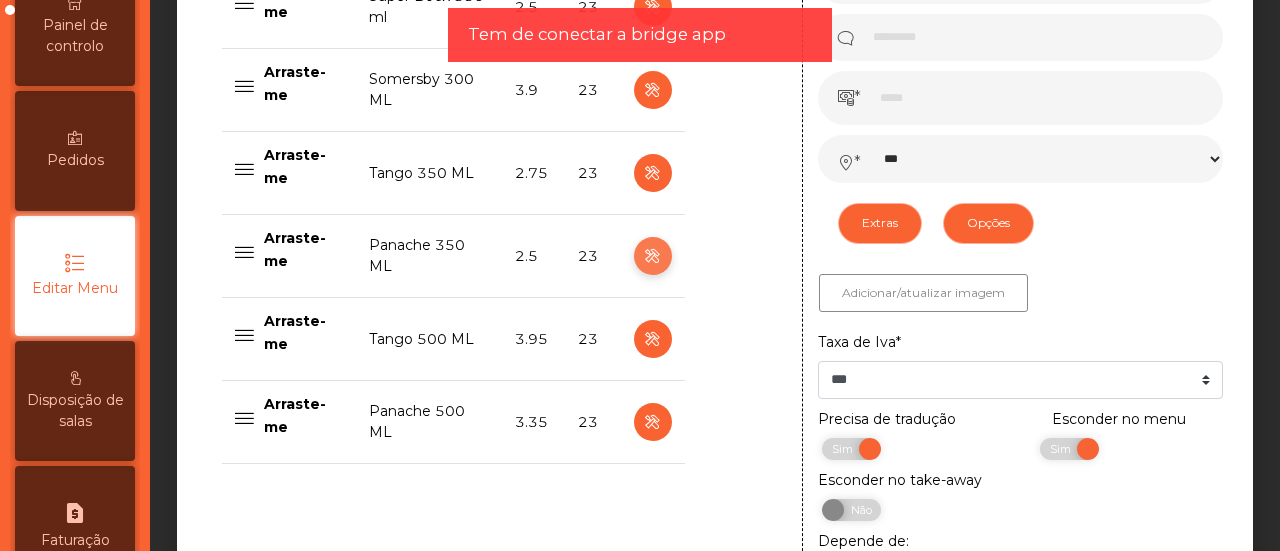 click at bounding box center (652, 256) 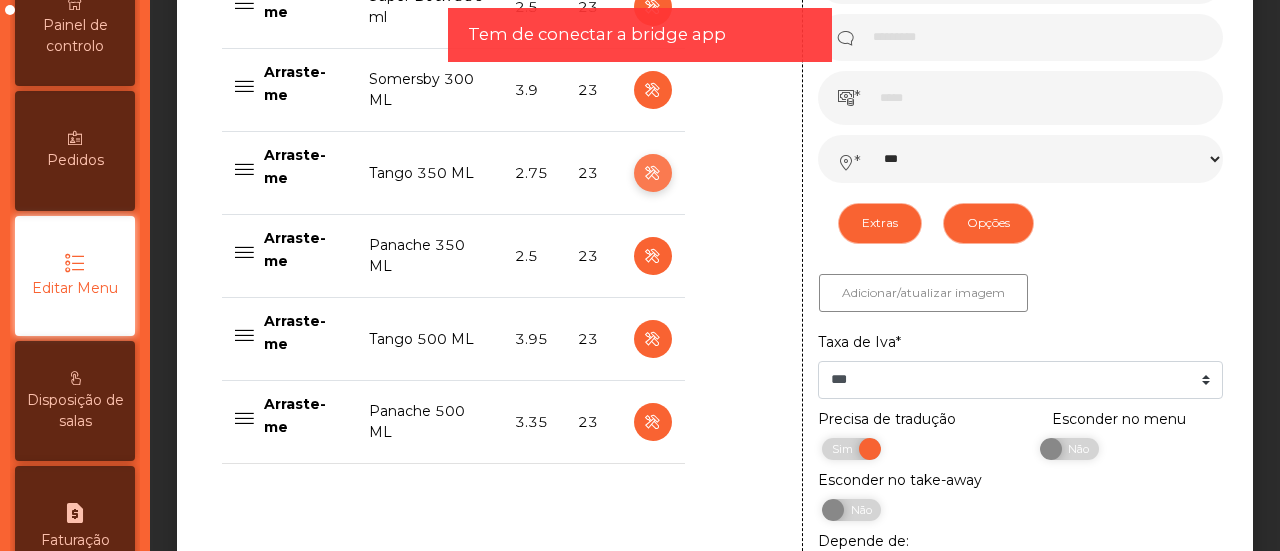 click at bounding box center [652, 173] 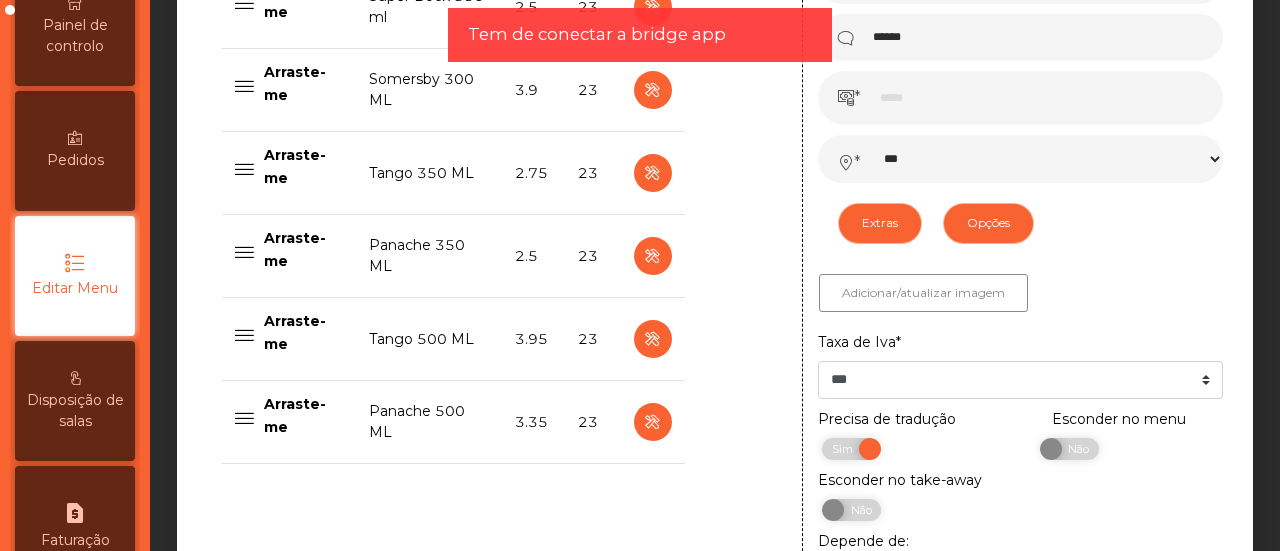 click on "Tem de conectar a bridge app" 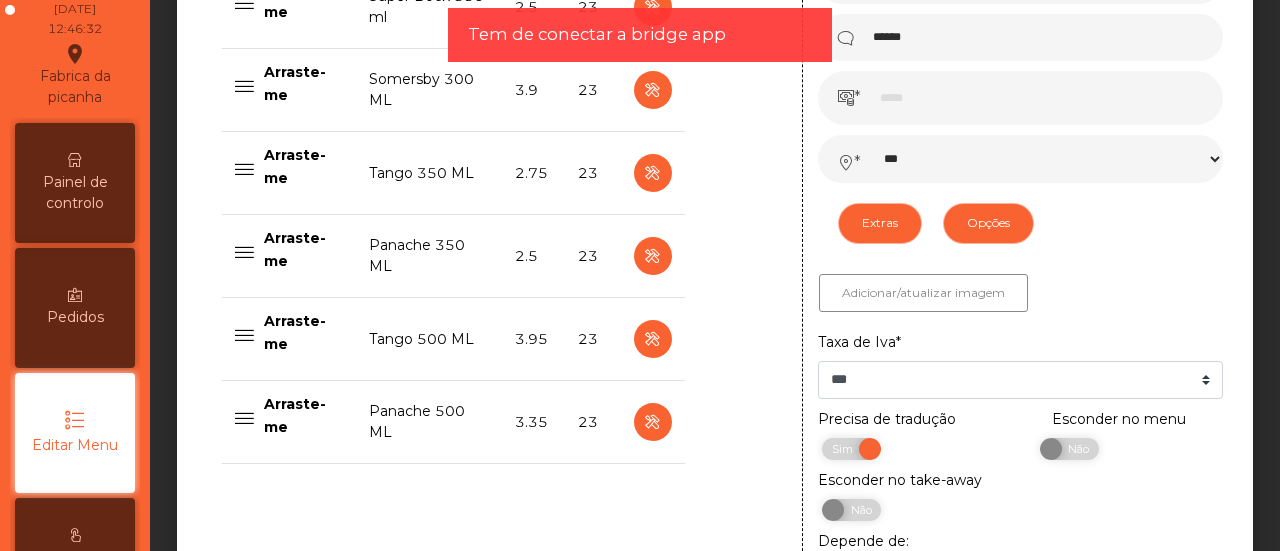 scroll, scrollTop: 0, scrollLeft: 0, axis: both 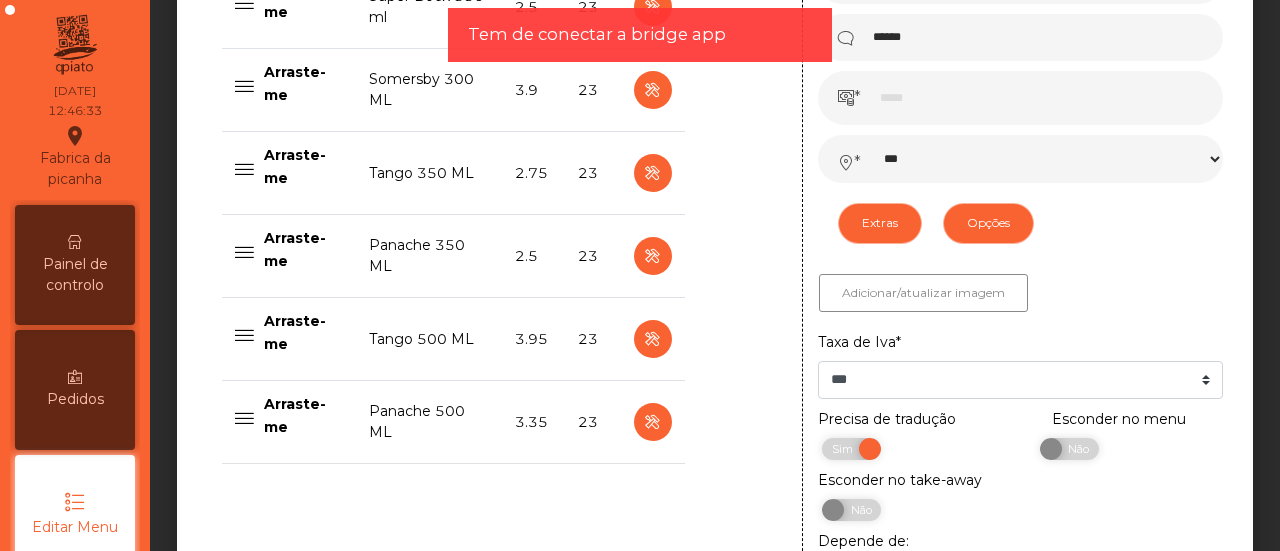 click on "Painel de controlo" at bounding box center (75, 265) 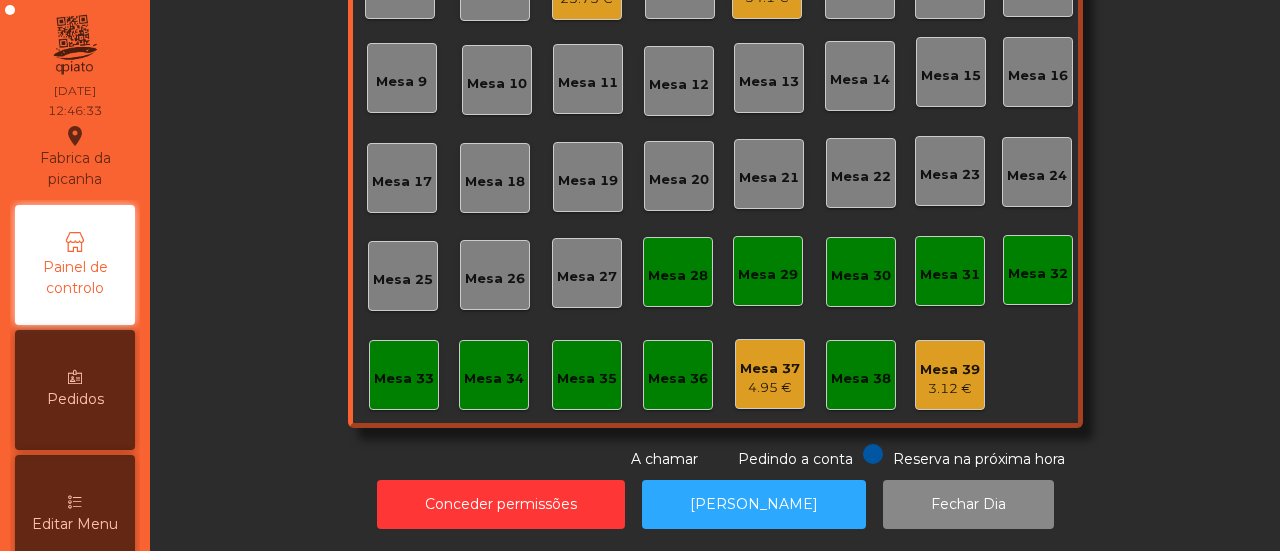 scroll, scrollTop: 236, scrollLeft: 0, axis: vertical 